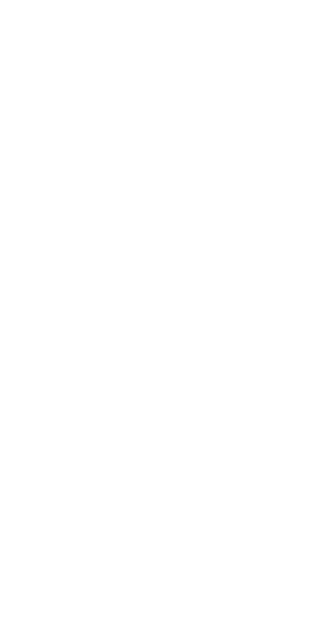scroll, scrollTop: 0, scrollLeft: 0, axis: both 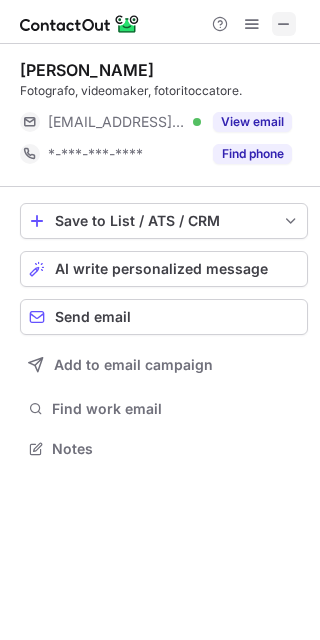 click at bounding box center [284, 24] 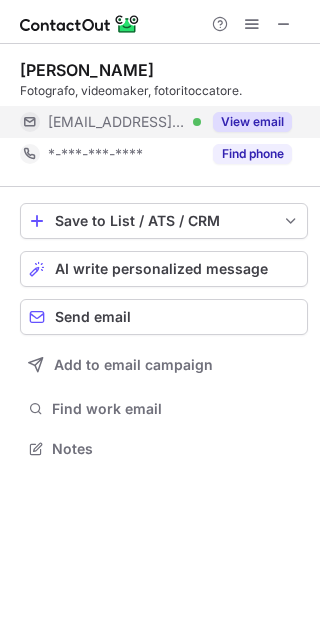 click on "View email" at bounding box center (252, 122) 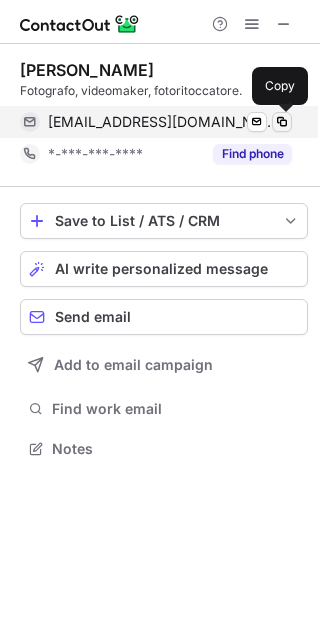 click at bounding box center [282, 122] 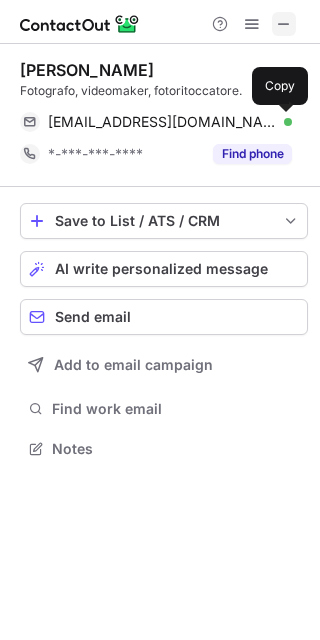 click at bounding box center (284, 24) 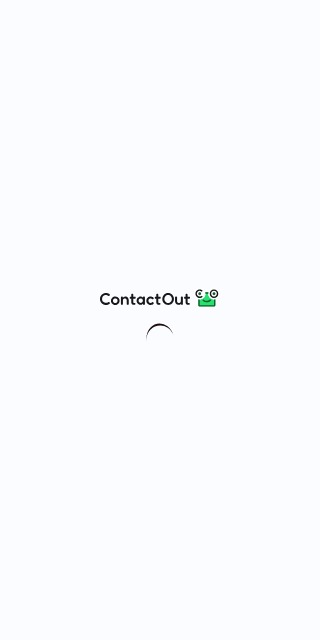 scroll, scrollTop: 0, scrollLeft: 0, axis: both 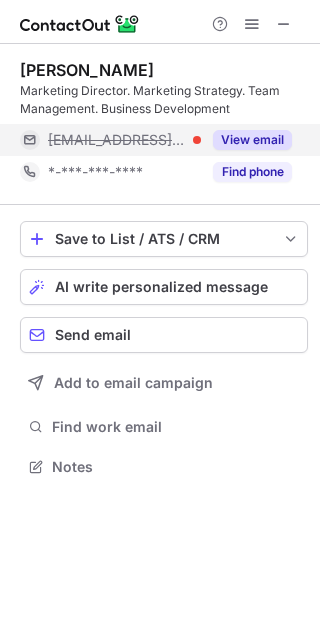 click on "View email" at bounding box center [252, 140] 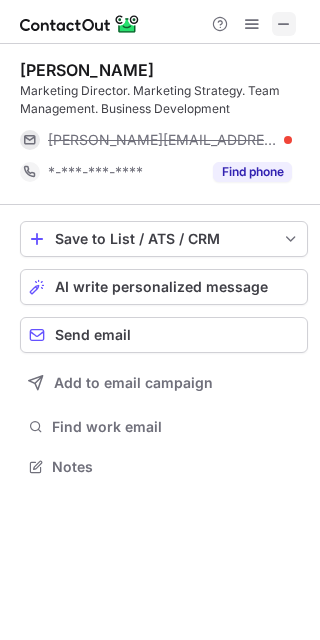 click at bounding box center [284, 24] 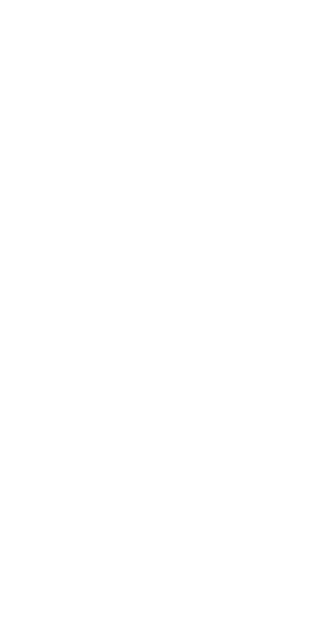 scroll, scrollTop: 0, scrollLeft: 0, axis: both 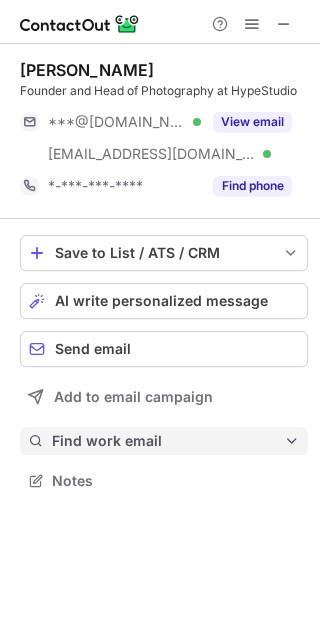 click on "Find work email" at bounding box center (168, 441) 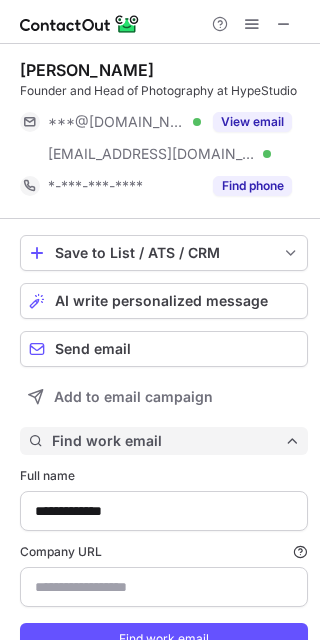 type on "**********" 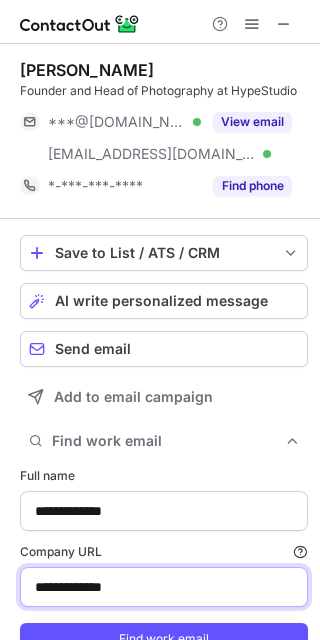 drag, startPoint x: 169, startPoint y: 601, endPoint x: -1, endPoint y: 609, distance: 170.18813 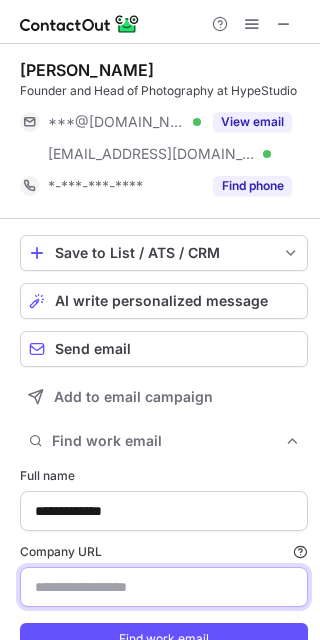 paste on "**********" 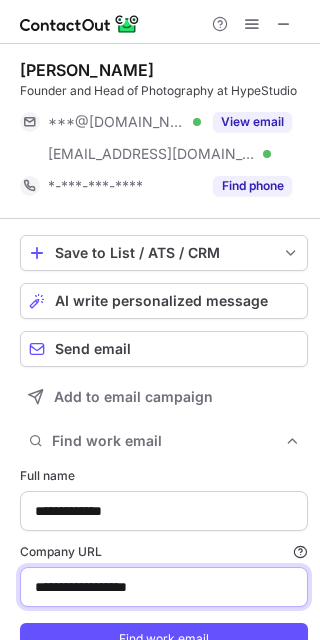 drag, startPoint x: 194, startPoint y: 607, endPoint x: 4, endPoint y: 598, distance: 190.21304 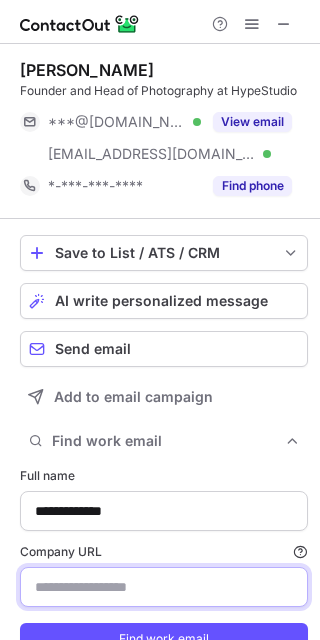paste on "**********" 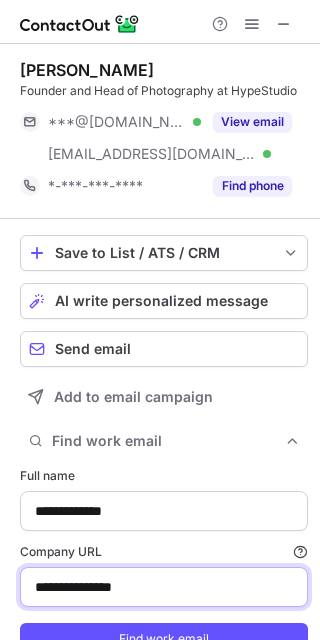 type on "**********" 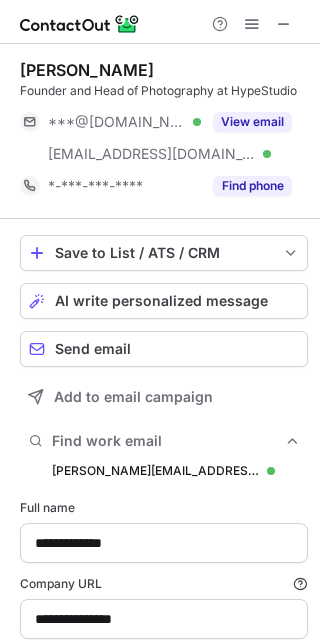 scroll, scrollTop: 10, scrollLeft: 10, axis: both 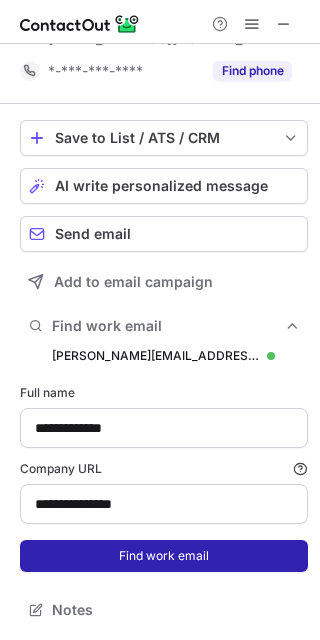 click on "Find work email" at bounding box center (164, 556) 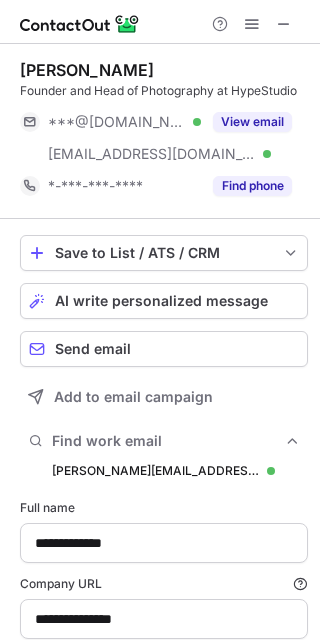 scroll, scrollTop: 133, scrollLeft: 0, axis: vertical 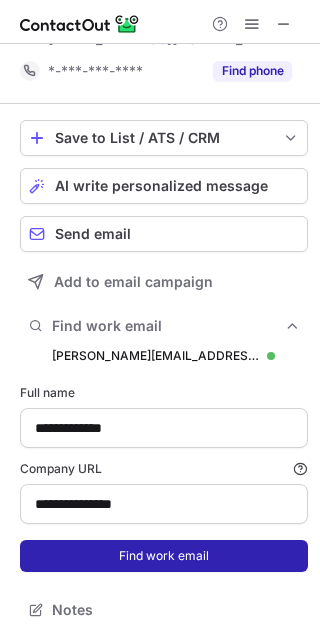 click on "Find work email" at bounding box center (164, 556) 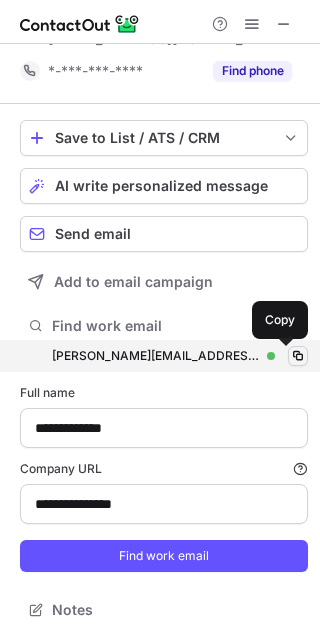 click at bounding box center (298, 356) 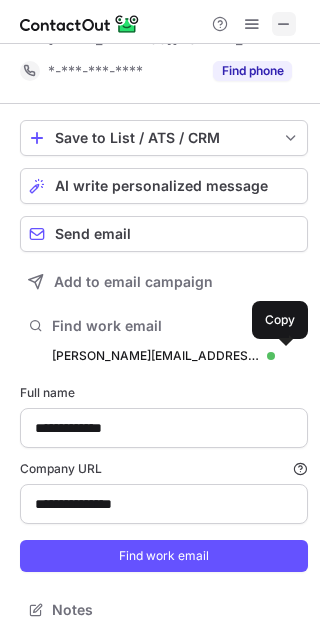 click at bounding box center (284, 24) 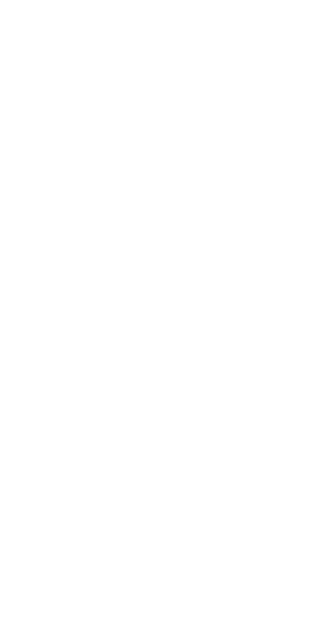 scroll, scrollTop: 0, scrollLeft: 0, axis: both 